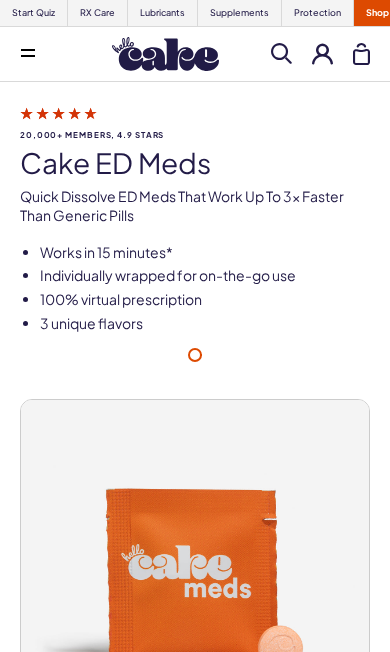 scroll, scrollTop: 0, scrollLeft: 0, axis: both 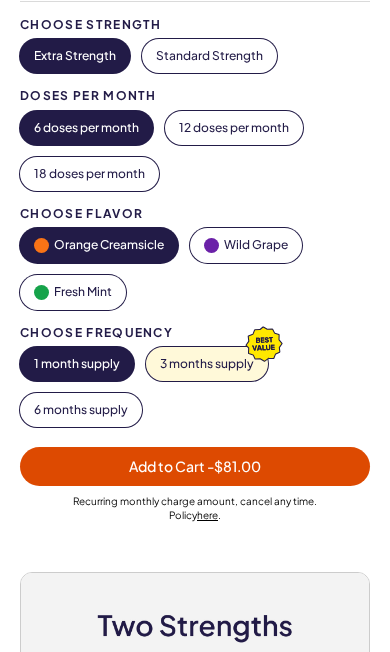 click on "3 months supply" at bounding box center [207, 364] 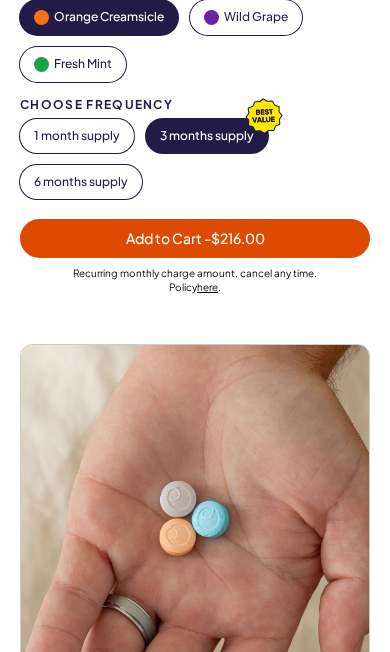 scroll, scrollTop: 659, scrollLeft: 0, axis: vertical 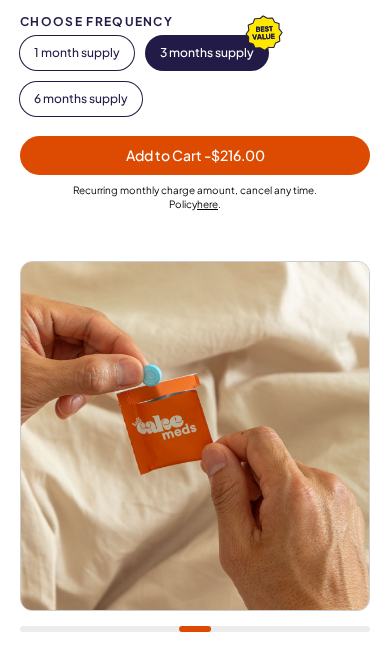 click on "Add to Cart    -  $216.00" at bounding box center [195, 155] 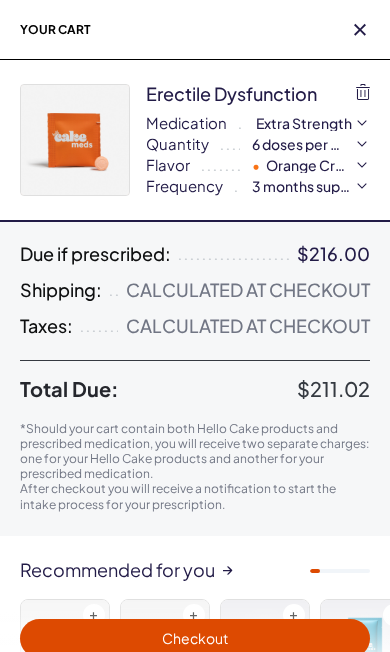 scroll, scrollTop: 0, scrollLeft: 0, axis: both 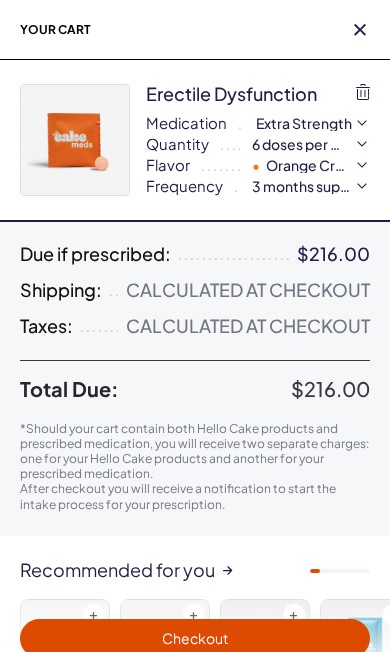 click on "Checkout" at bounding box center (195, 638) 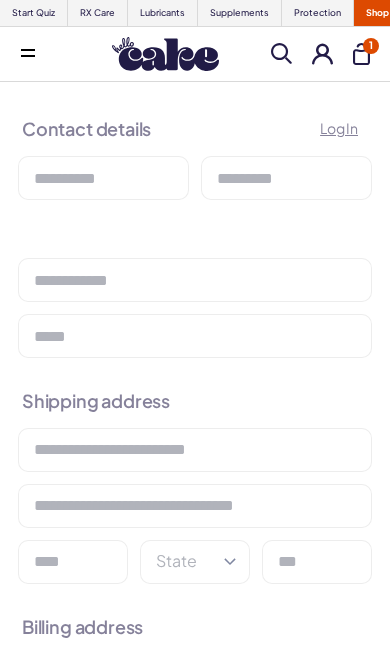 scroll, scrollTop: 0, scrollLeft: 0, axis: both 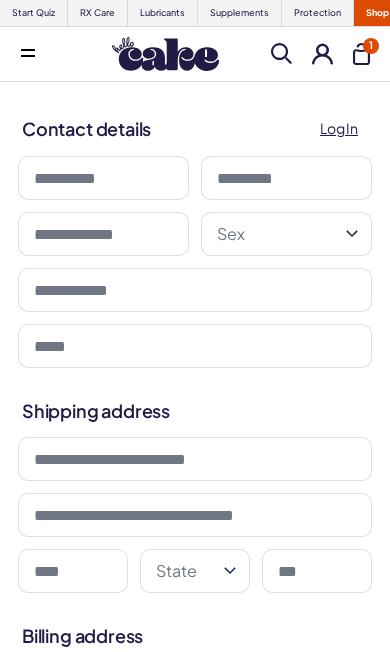 click at bounding box center (103, 178) 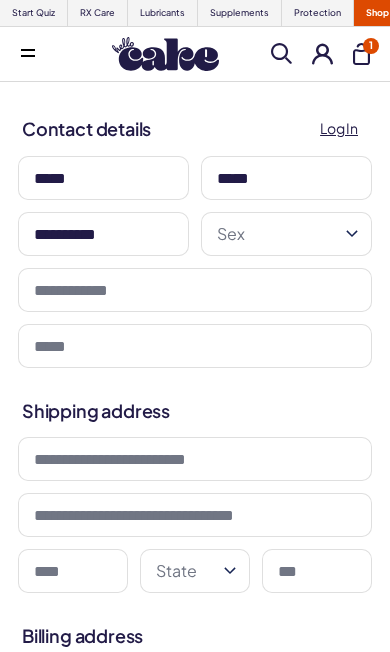 type on "**********" 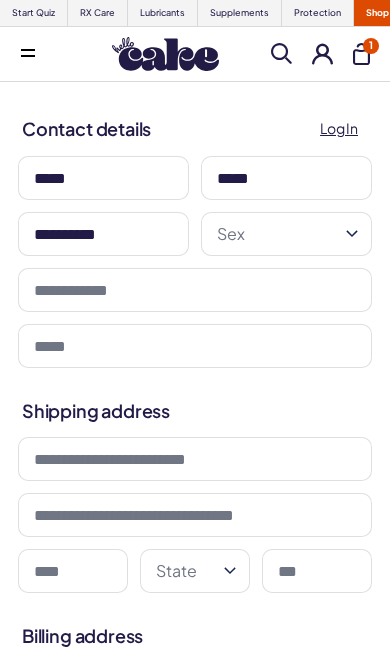 click on "Sex" at bounding box center [286, 234] 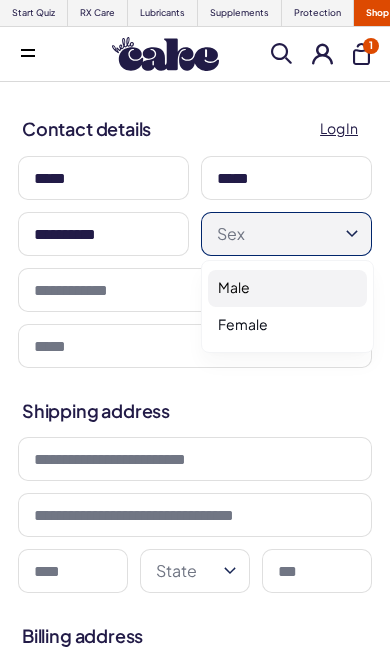 click on "Male" at bounding box center [287, 288] 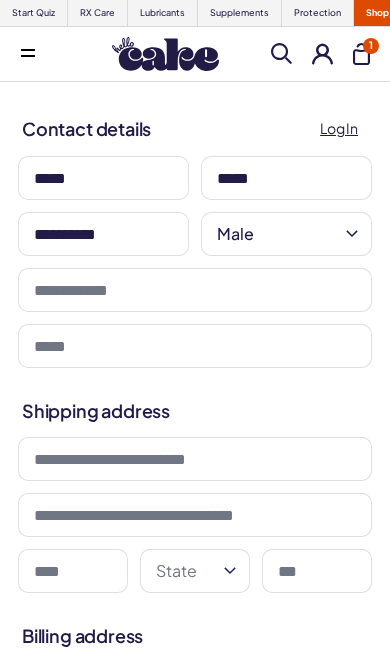 click at bounding box center [195, 290] 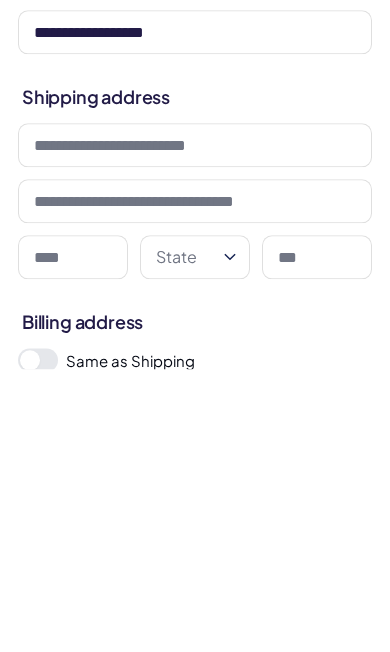 scroll, scrollTop: 49, scrollLeft: 0, axis: vertical 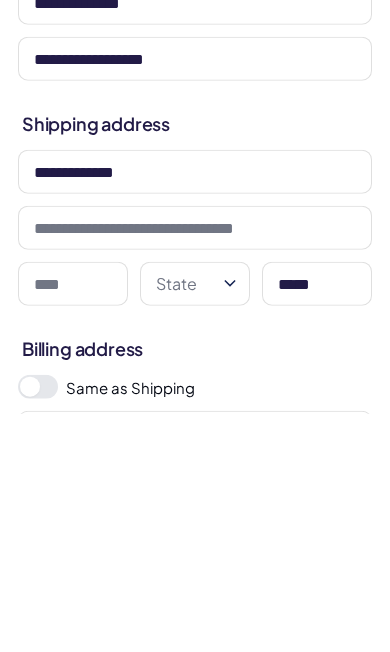 click on "State" at bounding box center (195, 522) 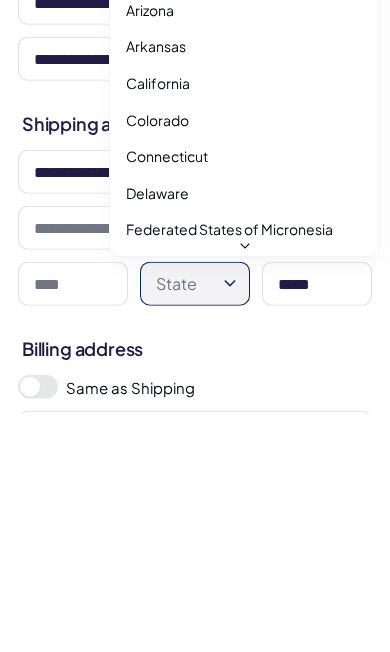 scroll, scrollTop: 288, scrollLeft: 0, axis: vertical 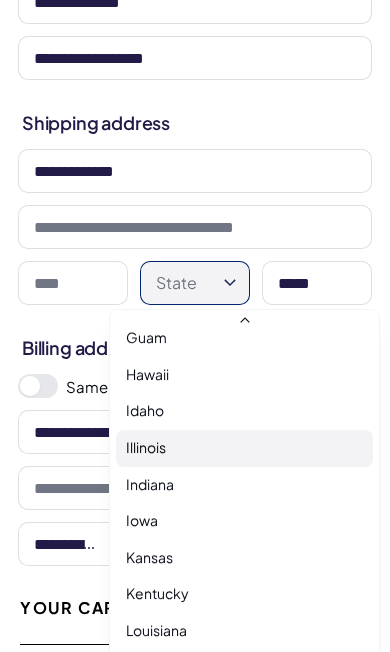 click on "Illinois" at bounding box center (244, 448) 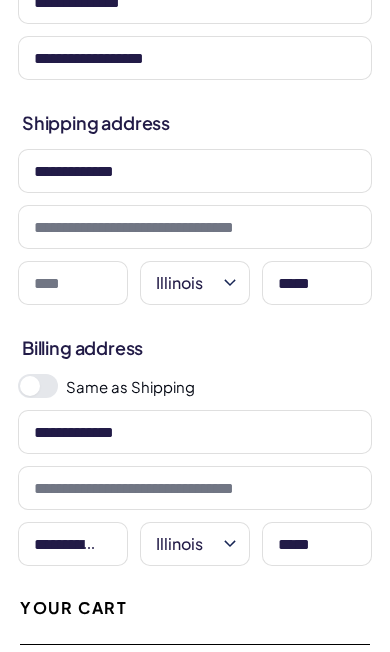 click at bounding box center (73, 283) 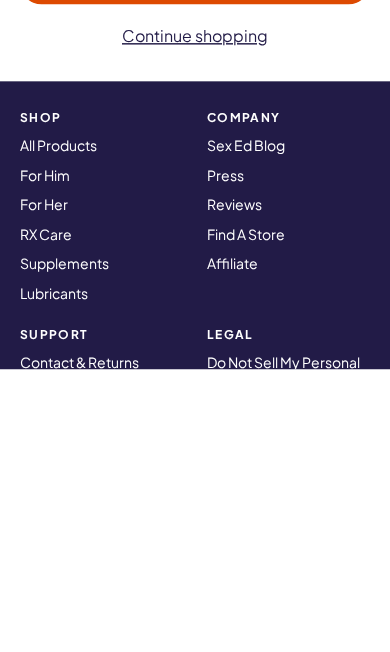 scroll, scrollTop: 1248, scrollLeft: 0, axis: vertical 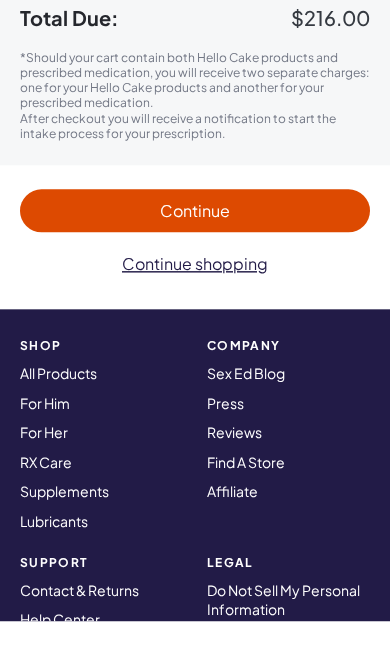 type on "**********" 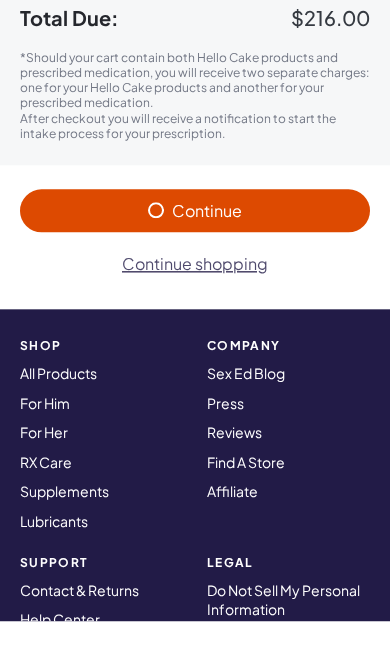 scroll, scrollTop: 1279, scrollLeft: 0, axis: vertical 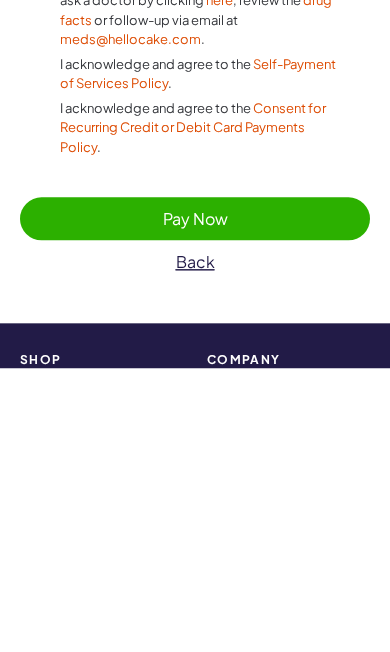 click on "Pay Now" at bounding box center [195, 502] 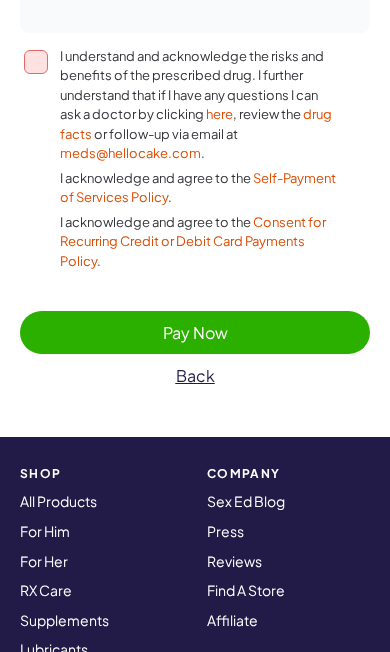scroll, scrollTop: 1493, scrollLeft: 0, axis: vertical 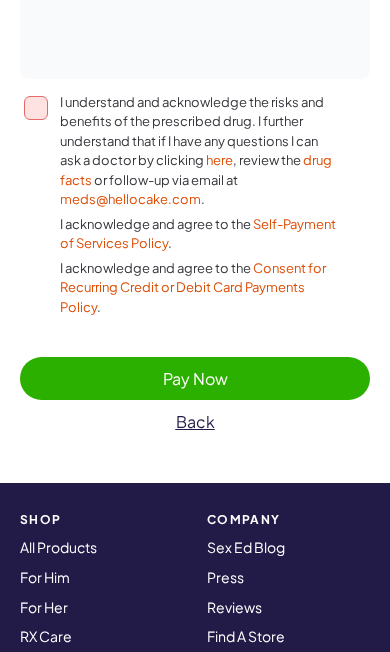 click on "I understand and acknowledge the risks and benefits of the prescribed drug. I further understand that if I have any questions I can ask a doctor by clicking   here , review the   drug facts   or follow-up via email at   meds@hellocake.com . I acknowledge and agree to the   Self-Payment of Services Policy . I acknowledge and agree to the   Consent for Recurring Credit or Debit Card Payments Policy ." at bounding box center [36, 108] 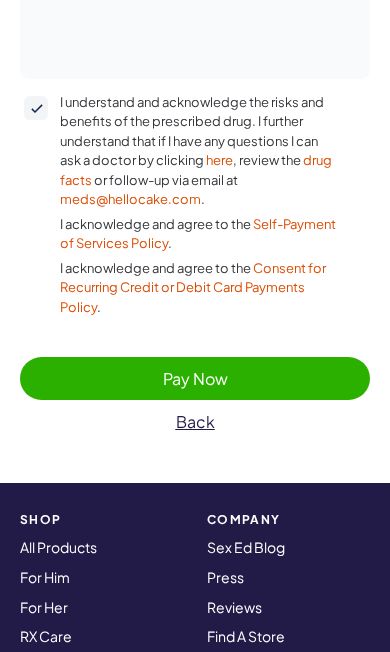 click on "Pay Now" at bounding box center [195, 378] 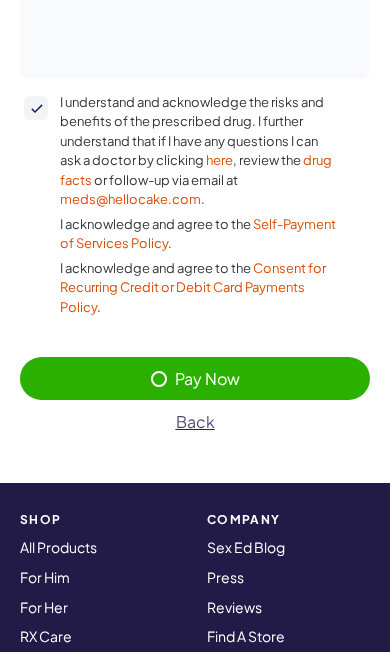 scroll, scrollTop: 0, scrollLeft: 0, axis: both 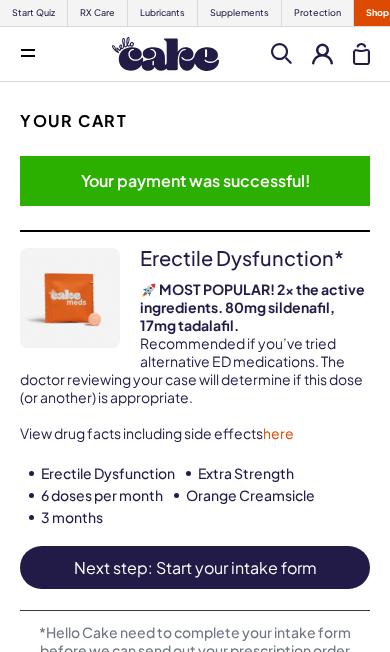 click on "Next step: Start your intake form" at bounding box center (195, 567) 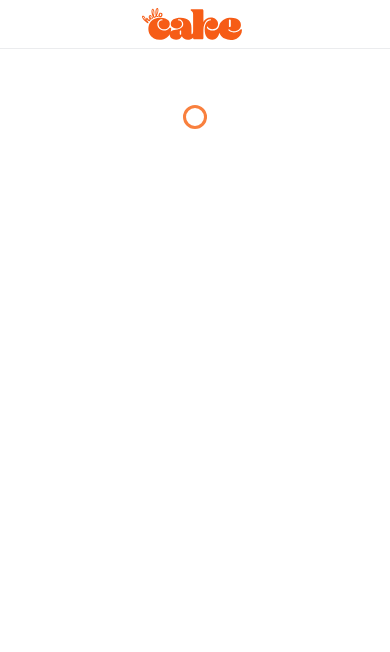 scroll, scrollTop: 0, scrollLeft: 0, axis: both 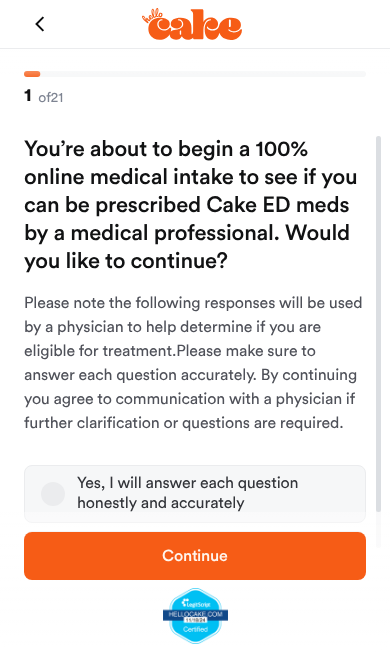 click on "Continue" at bounding box center (195, 556) 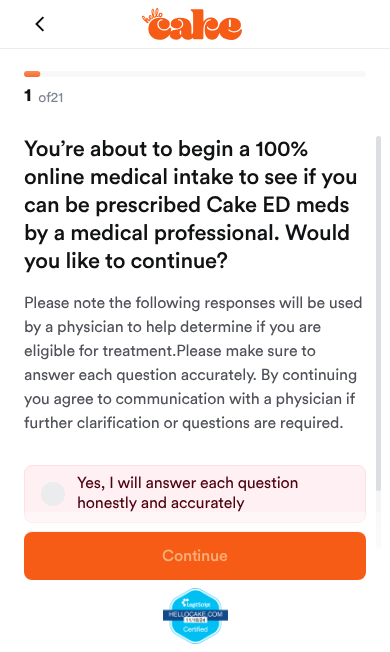 click on "Yes, I will answer each question honestly and accurately" at bounding box center (53, 494) 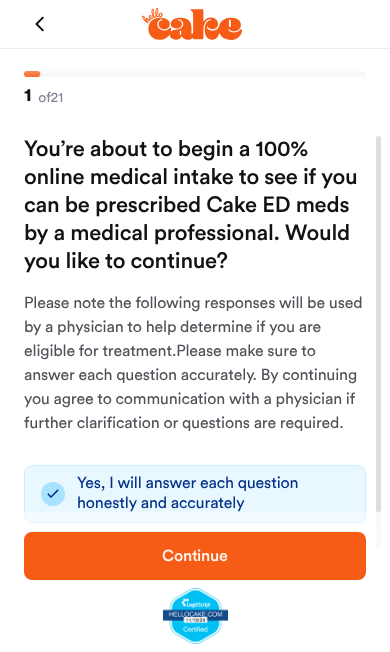 click on "Continue" at bounding box center [195, 556] 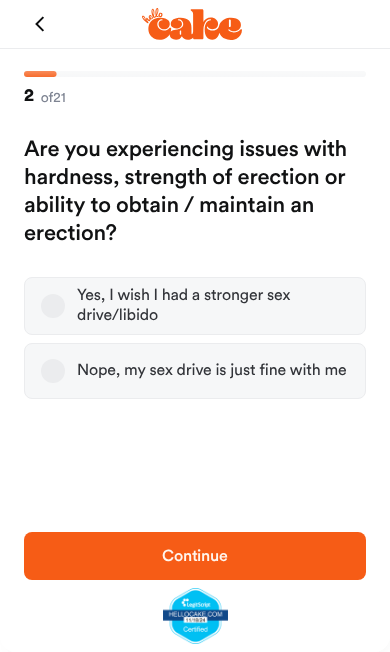 click on "Yes, I wish I had a stronger sex drive/libido" at bounding box center [53, 306] 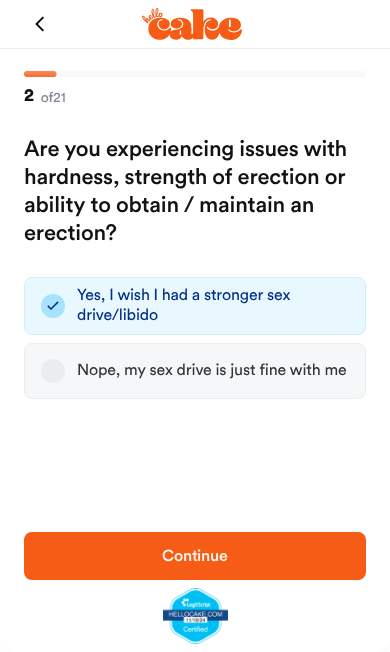 click on "Continue" at bounding box center (195, 556) 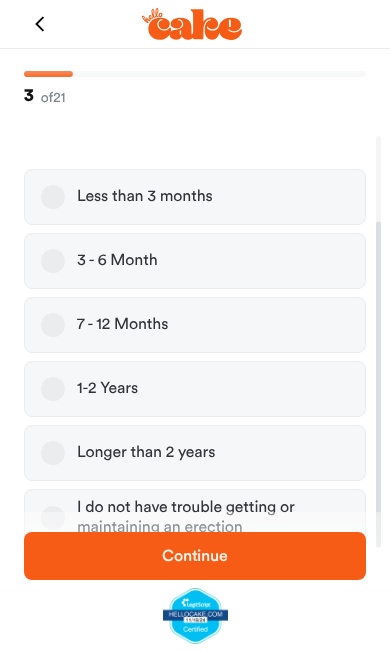 scroll, scrollTop: 108, scrollLeft: 0, axis: vertical 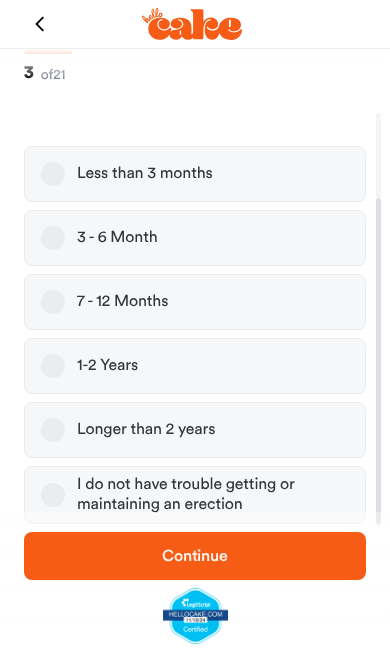 click on "Longer than 2 years" at bounding box center (53, 430) 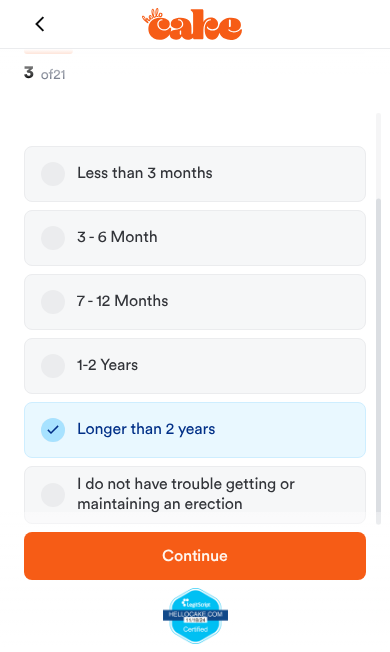 click on "Continue" at bounding box center [195, 556] 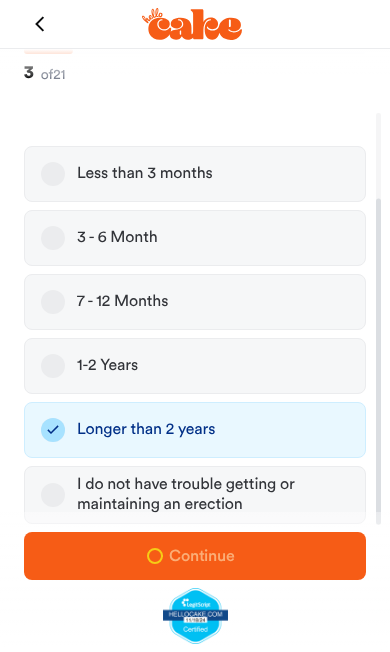 scroll, scrollTop: 0, scrollLeft: 0, axis: both 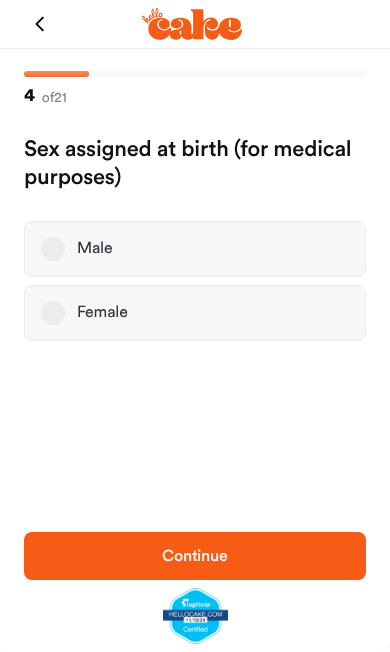 click on "Male" at bounding box center (53, 249) 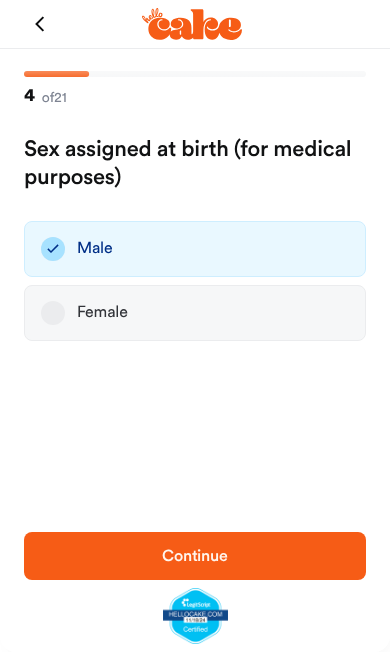 click on "Continue" at bounding box center [195, 556] 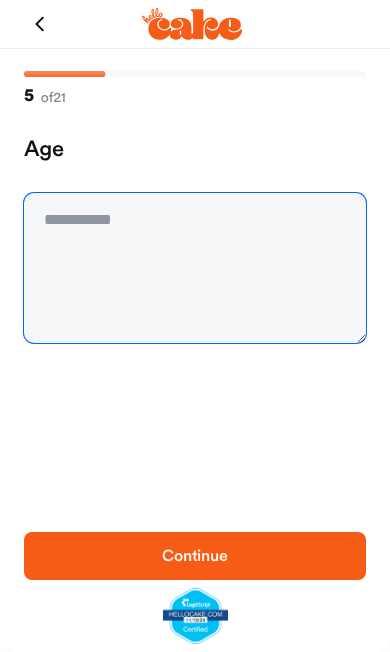 click at bounding box center (195, 268) 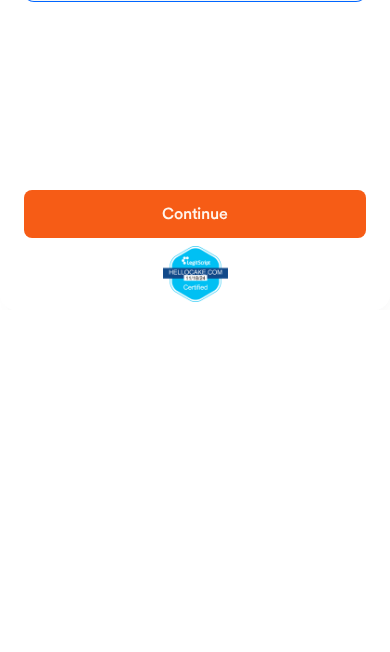 type on "**" 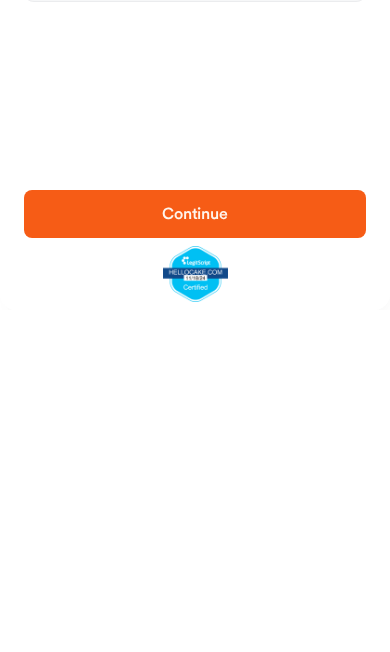 click on "Continue" at bounding box center [195, 556] 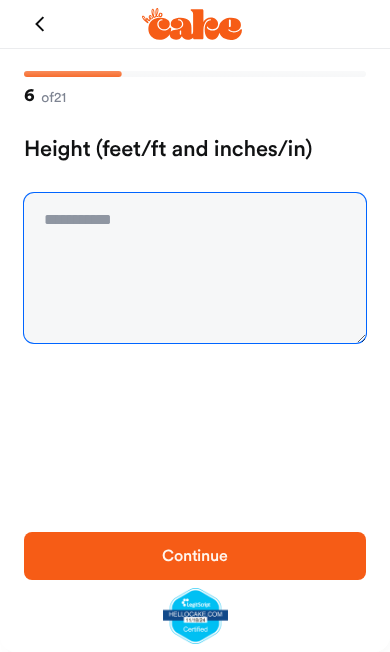 click at bounding box center [195, 268] 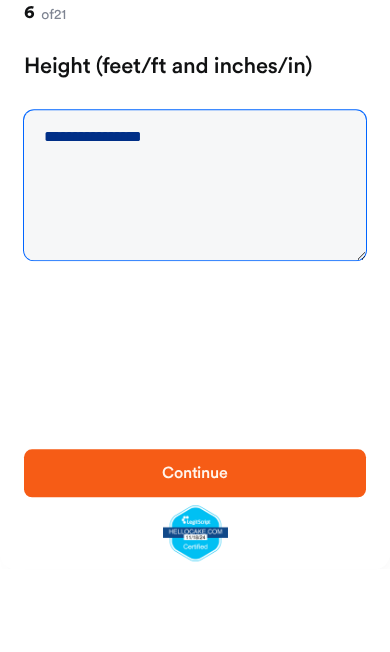 click on "**********" at bounding box center [195, 268] 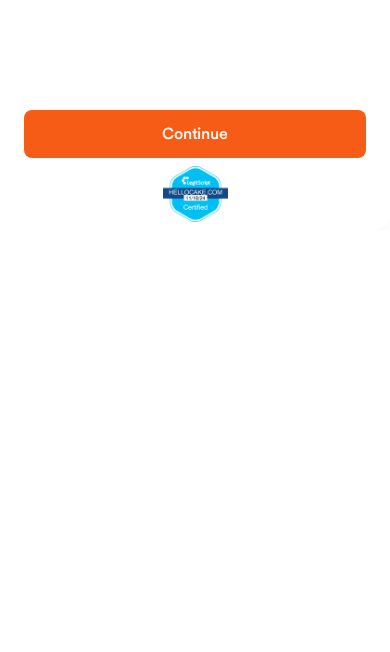 type on "**********" 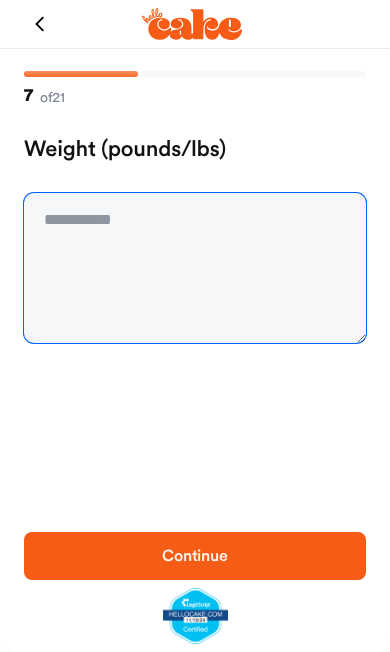 click at bounding box center (195, 268) 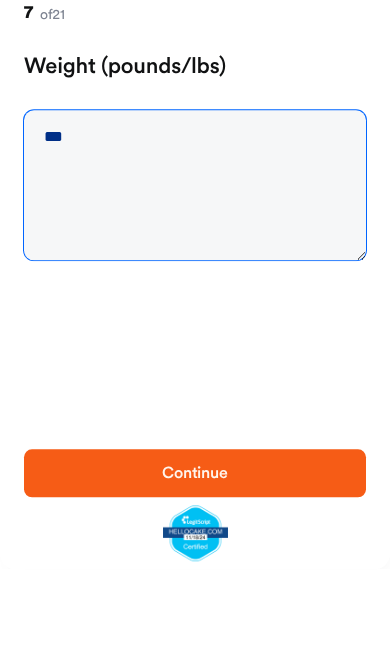type on "***" 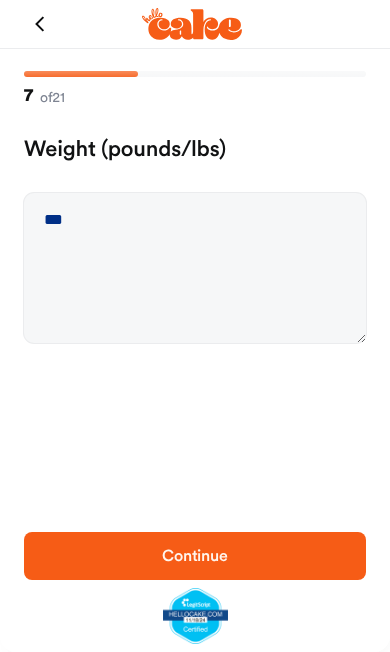 click on "Continue" at bounding box center [195, 556] 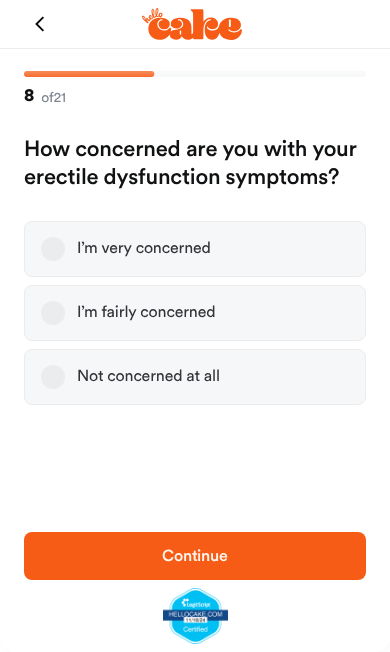 click on "I’m very concerned" at bounding box center [53, 249] 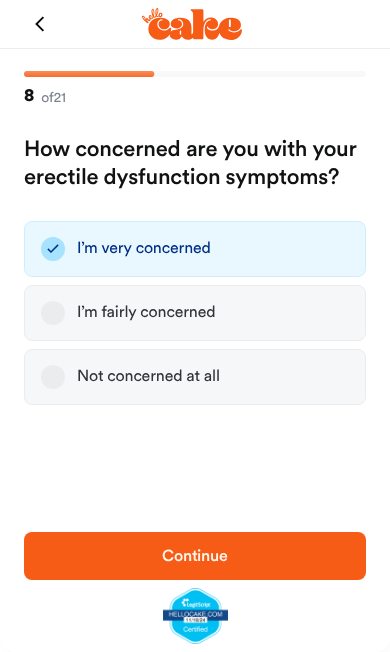 click on "Continue" at bounding box center (195, 556) 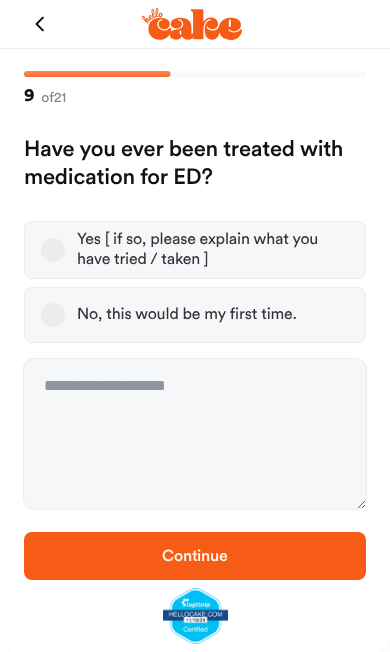 click on "Yes [ if so, please explain what you have tried / taken ]" at bounding box center [53, 250] 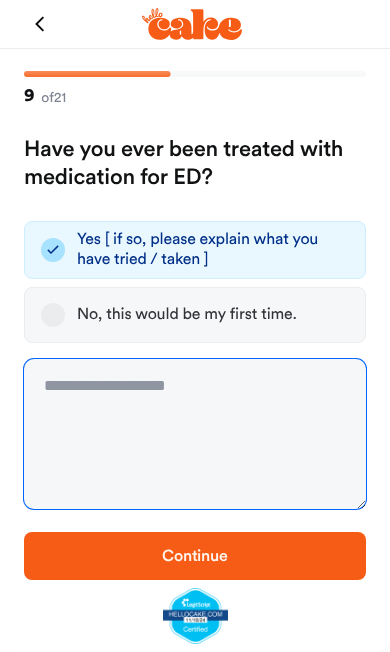 click at bounding box center [195, 434] 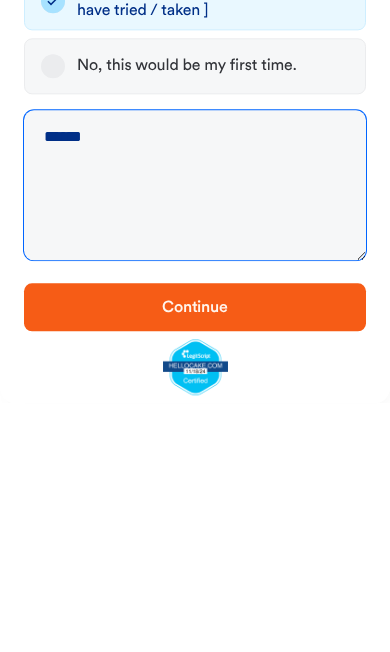 type on "******" 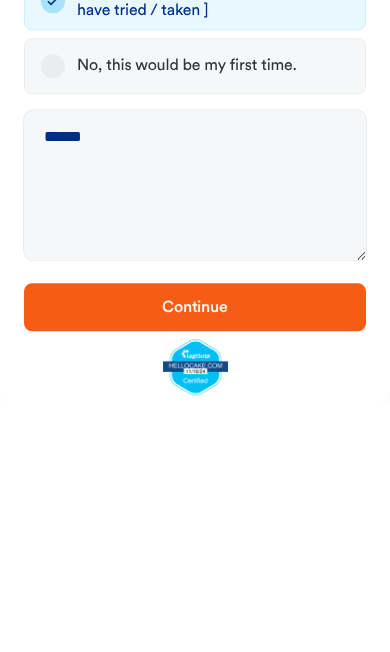 click on "Continue" at bounding box center [195, 556] 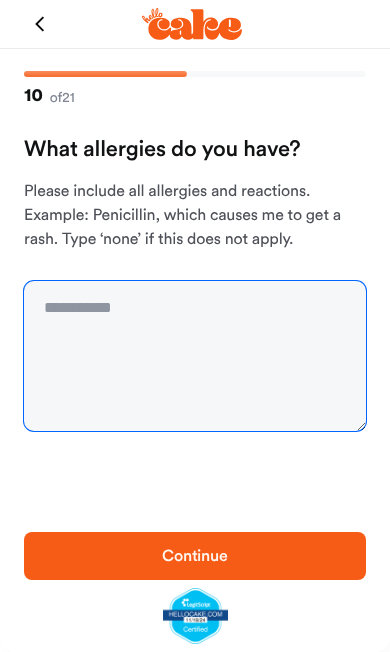 click at bounding box center (195, 356) 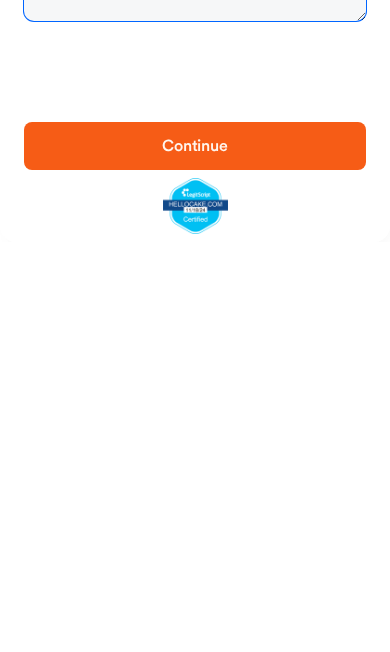 type on "****" 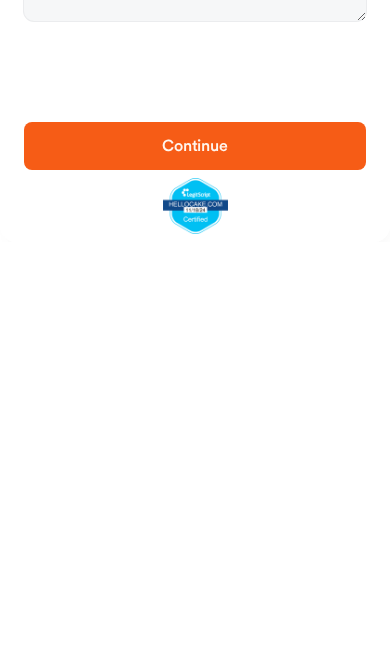 click on "Continue" at bounding box center (195, 556) 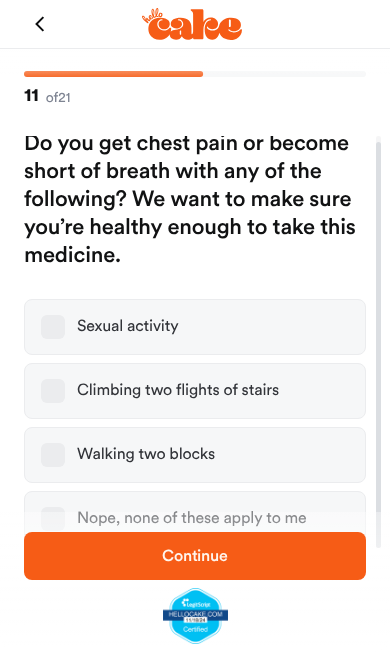 scroll, scrollTop: 6, scrollLeft: 0, axis: vertical 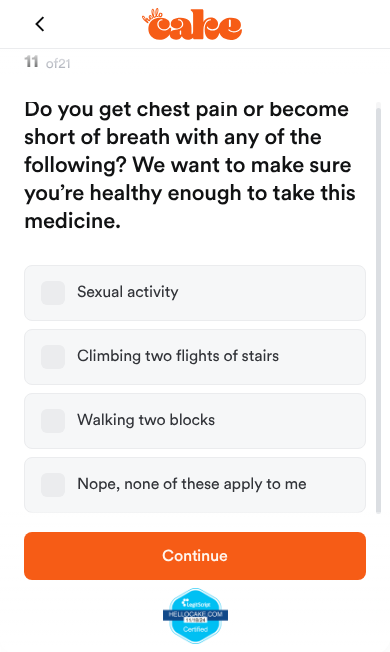 click on "Nope, none of these apply to me" at bounding box center (53, 485) 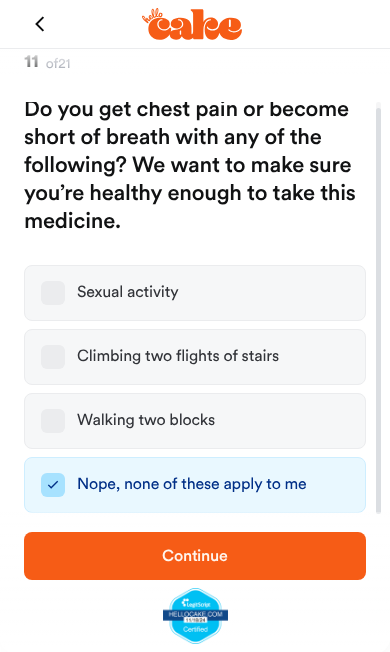 click on "Continue" at bounding box center [195, 556] 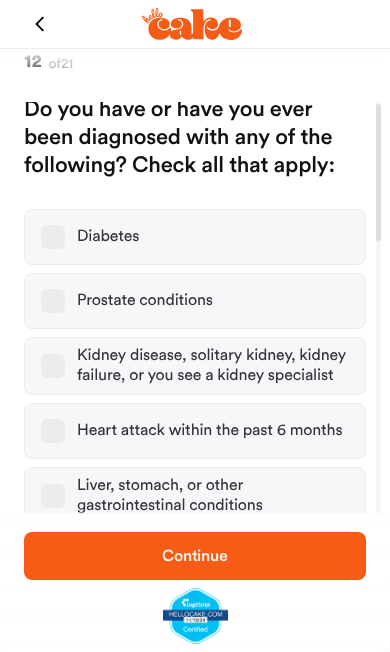 click on "Continue" at bounding box center [195, 556] 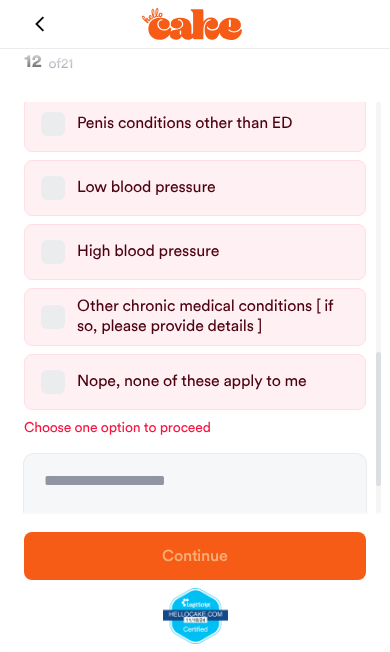 scroll, scrollTop: 772, scrollLeft: 0, axis: vertical 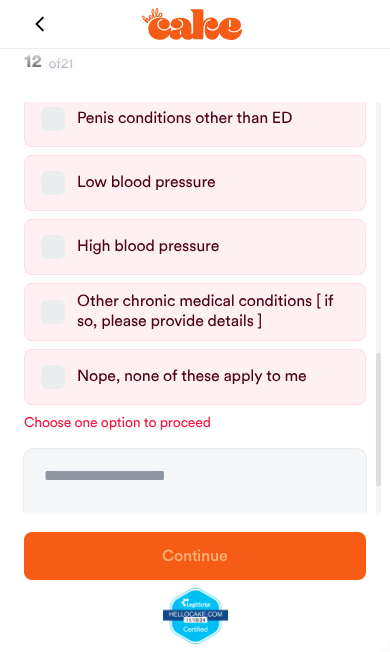 click on "Nope, none of these apply to me" at bounding box center (53, 377) 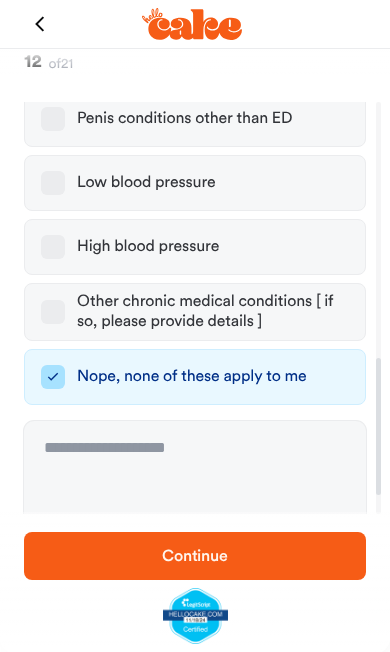 click on "Continue" at bounding box center [195, 556] 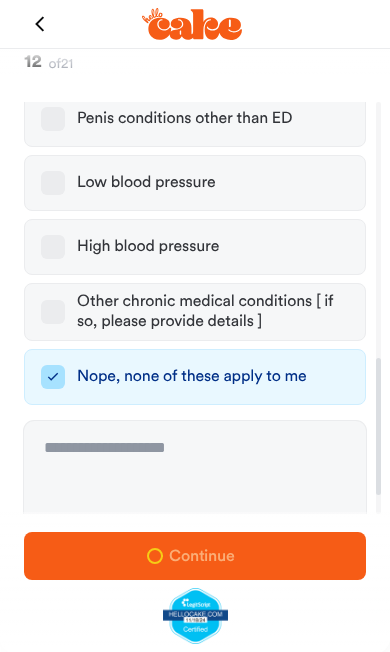 scroll, scrollTop: 0, scrollLeft: 0, axis: both 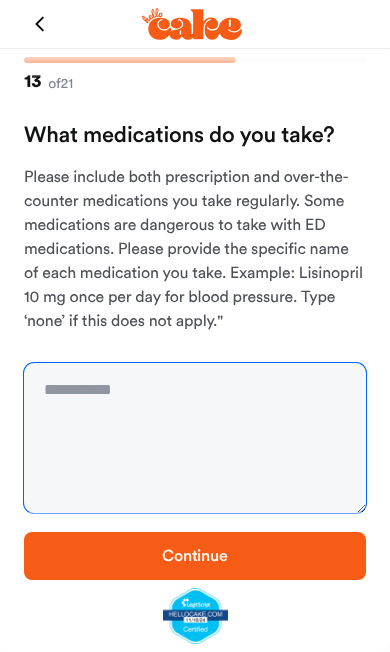 click at bounding box center [195, 438] 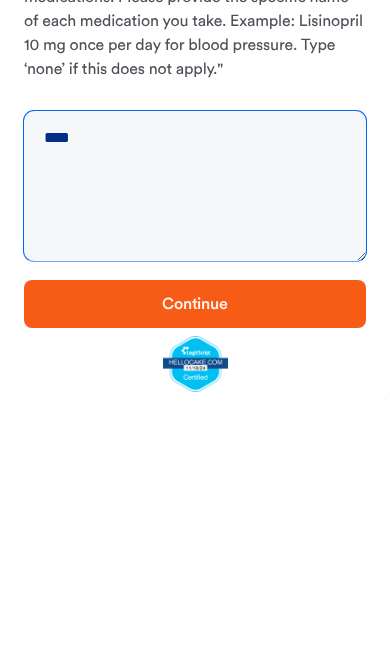 type on "****" 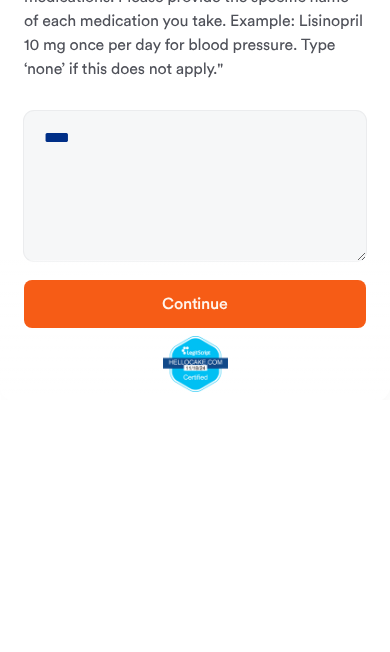 click on "Continue" at bounding box center [195, 556] 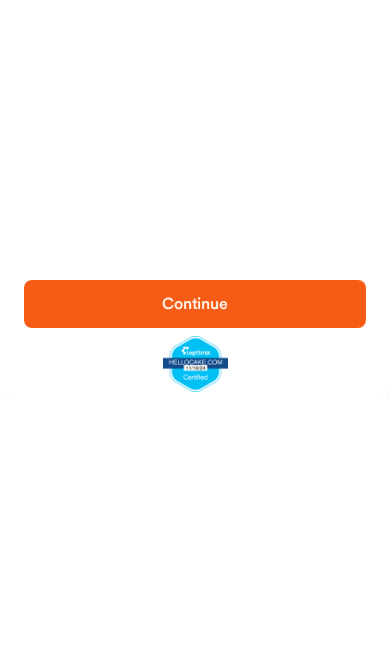 scroll, scrollTop: 0, scrollLeft: 0, axis: both 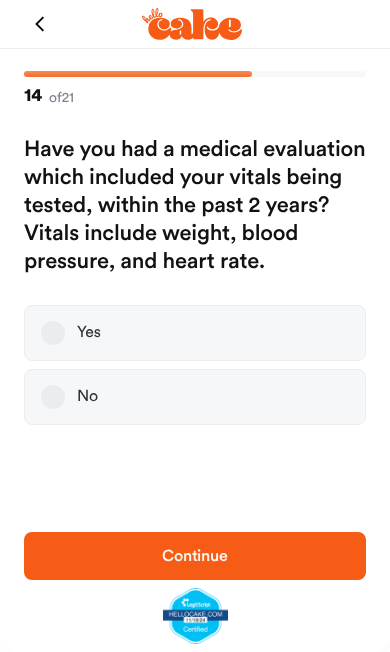 click on "Yes" at bounding box center (53, 333) 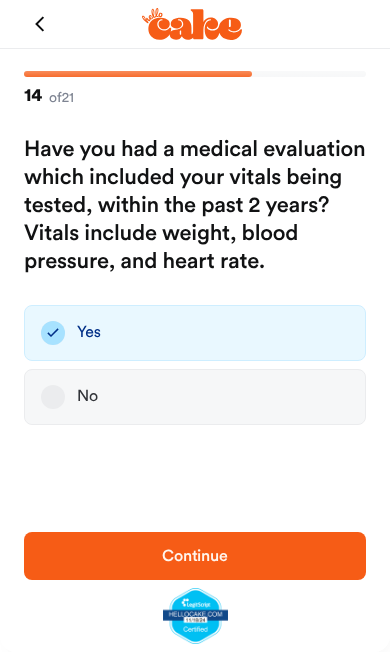 click on "Continue" at bounding box center [195, 556] 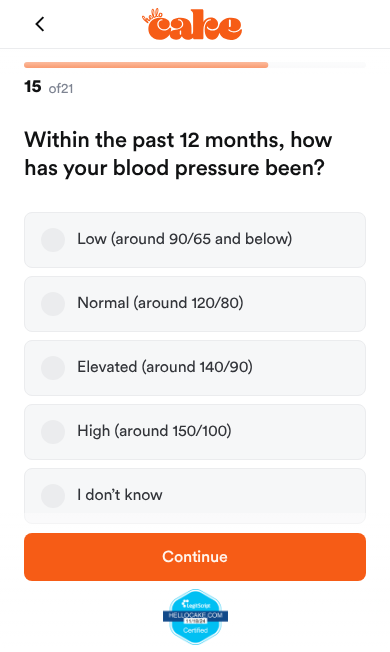scroll, scrollTop: 0, scrollLeft: 0, axis: both 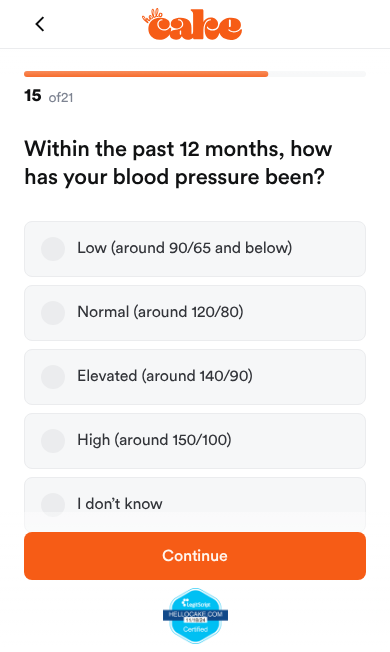 click on "I don’t know" at bounding box center [53, 505] 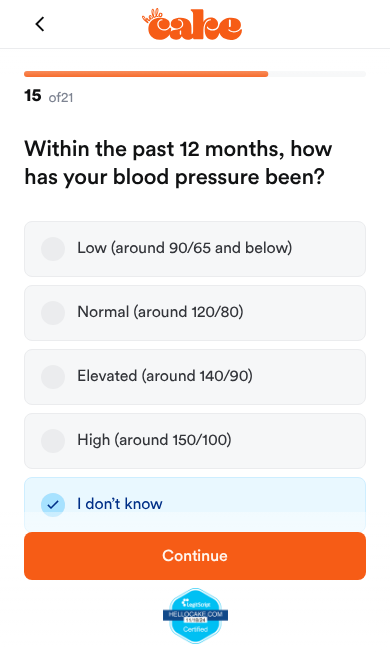 click on "Continue" at bounding box center [195, 556] 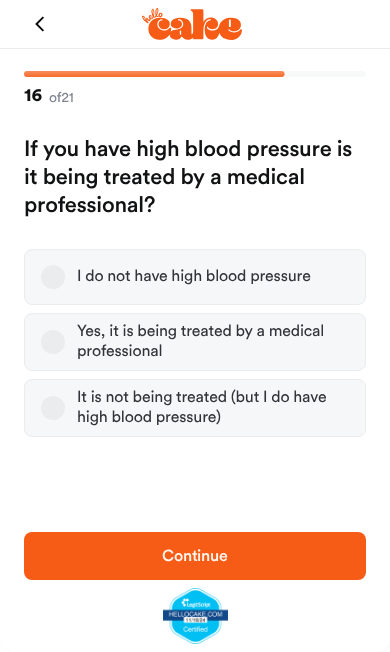 click on "I do not have high blood pressure" at bounding box center [53, 277] 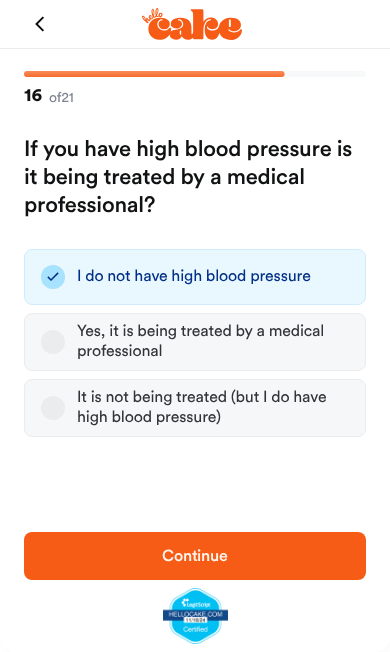 click on "Continue" at bounding box center (195, 556) 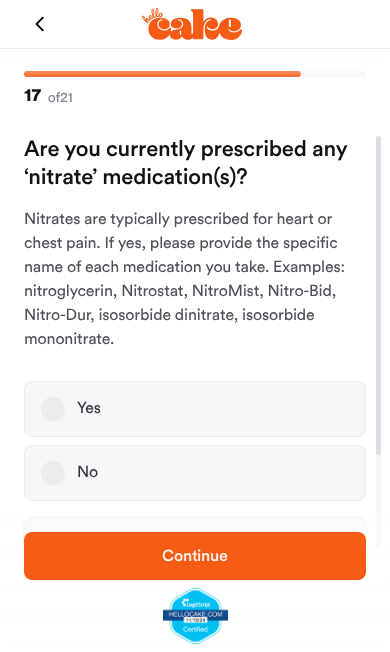 click on "No" at bounding box center [53, 473] 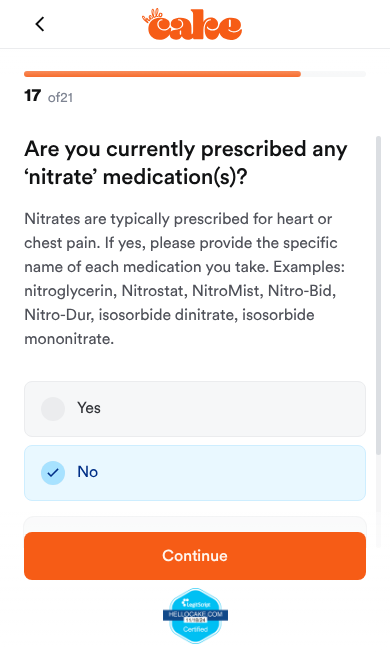 click on "Continue" at bounding box center (195, 556) 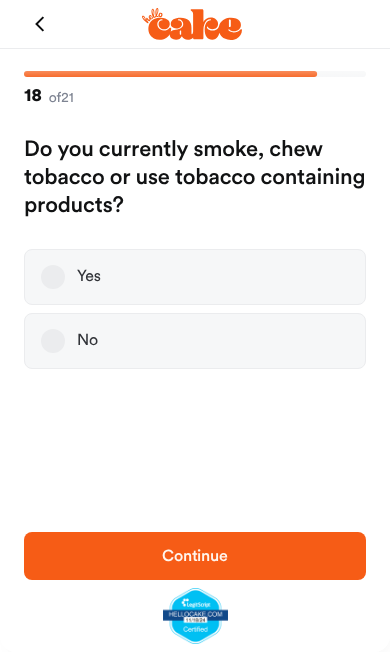 click on "No" at bounding box center (53, 341) 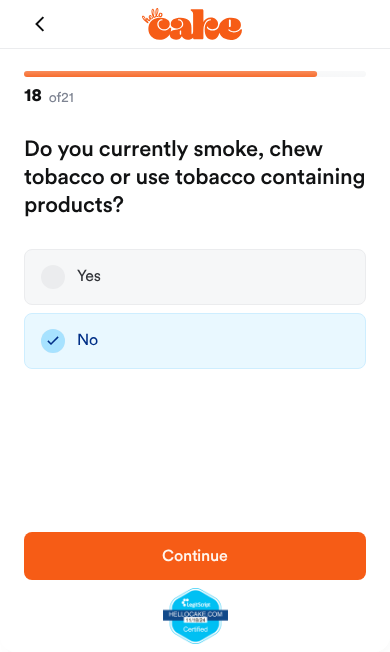 click on "Continue" at bounding box center (195, 556) 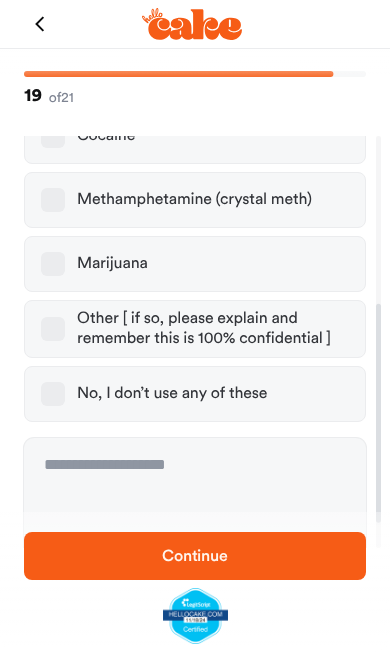 scroll, scrollTop: 326, scrollLeft: 0, axis: vertical 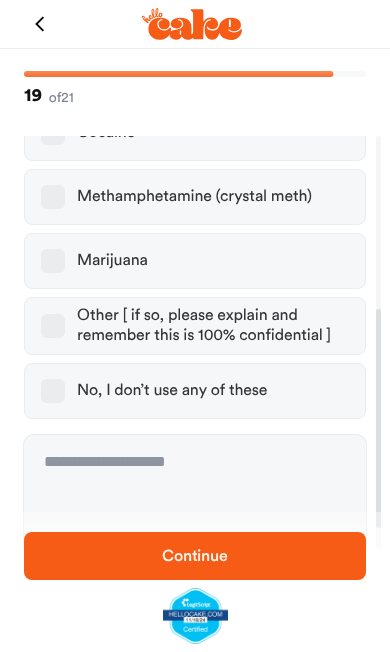 click on "No, I don’t use any of these" at bounding box center [53, 391] 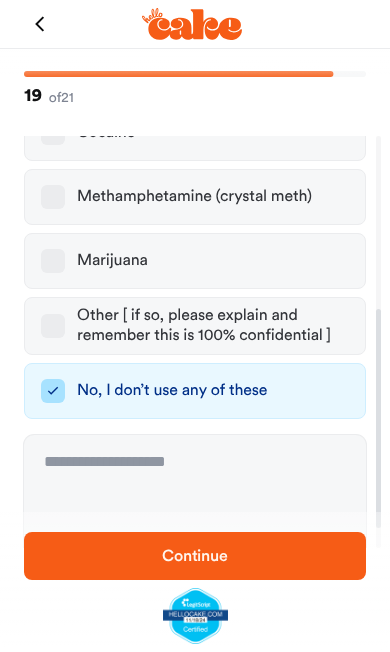 click on "Continue" at bounding box center [195, 556] 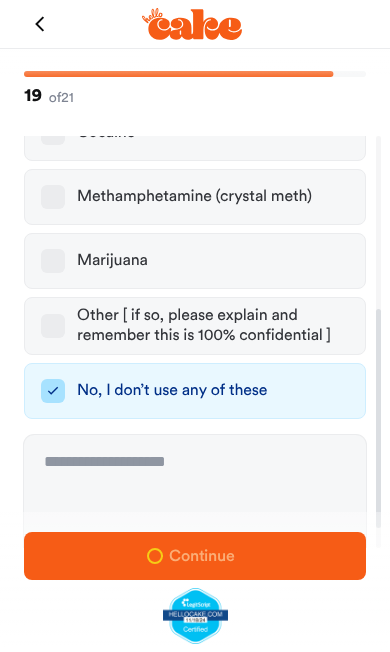 scroll, scrollTop: 0, scrollLeft: 0, axis: both 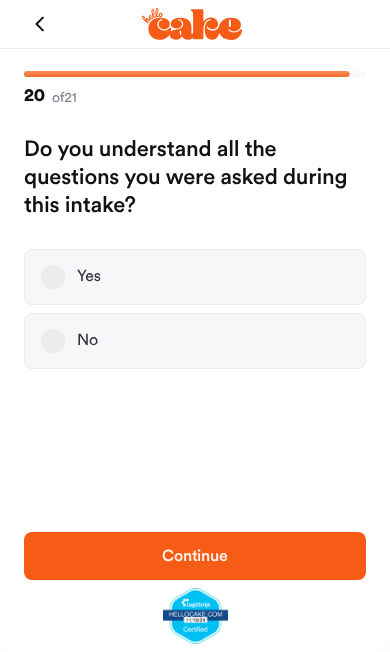 click on "Yes" at bounding box center (53, 277) 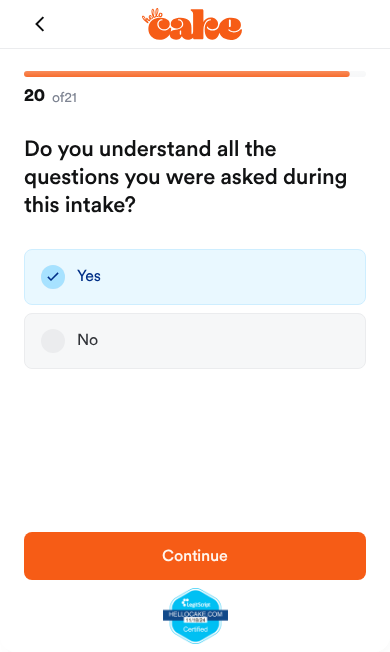 click on "Continue" at bounding box center [195, 556] 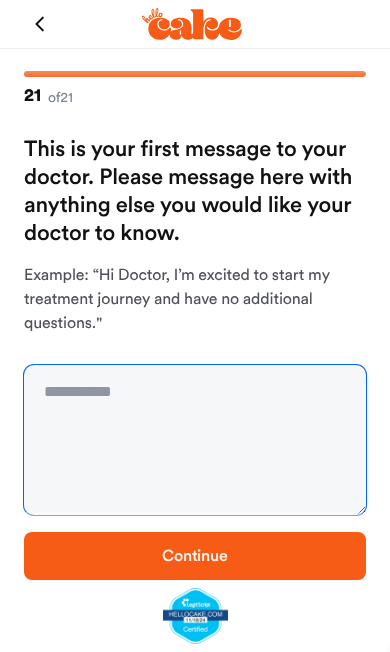 click at bounding box center [195, 440] 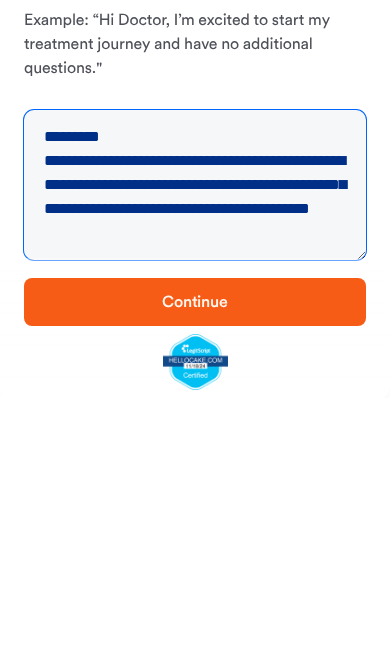type on "**********" 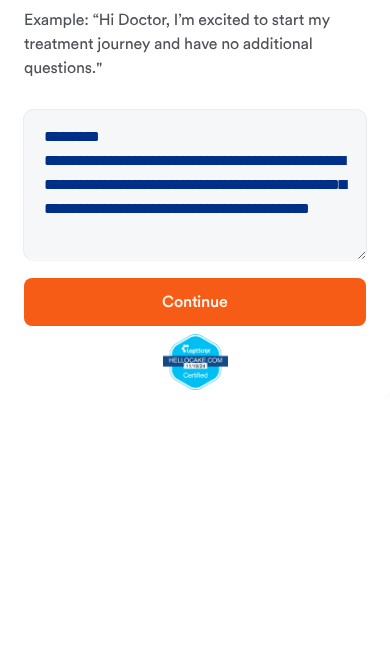 scroll, scrollTop: 2, scrollLeft: 0, axis: vertical 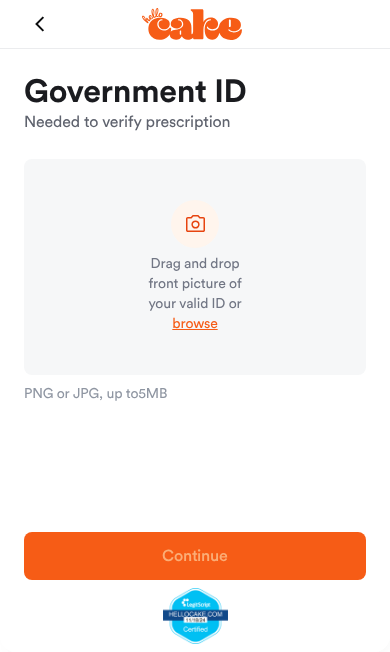click at bounding box center [40, 24] 